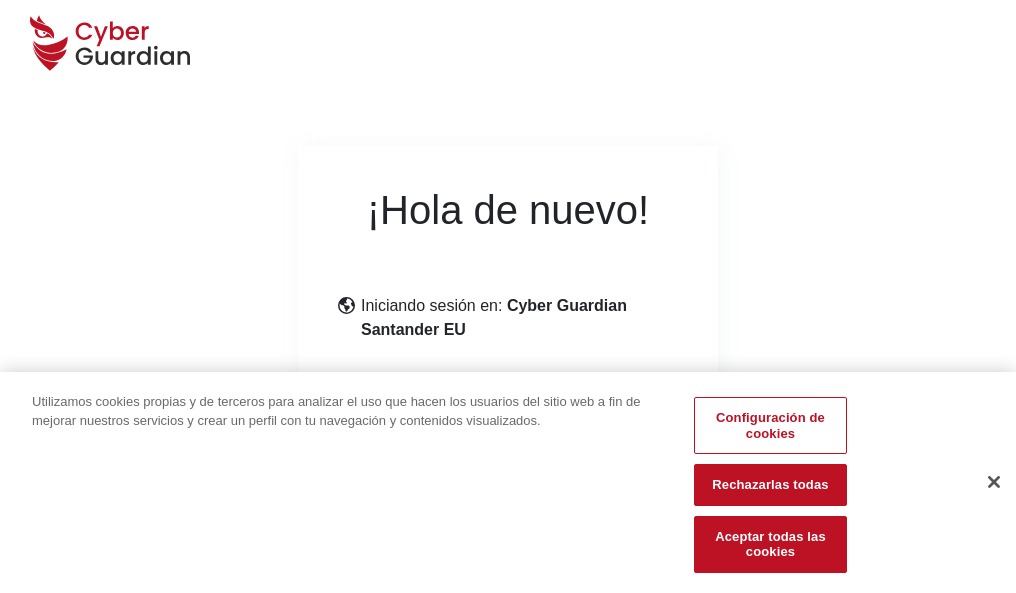 scroll, scrollTop: 245, scrollLeft: 0, axis: vertical 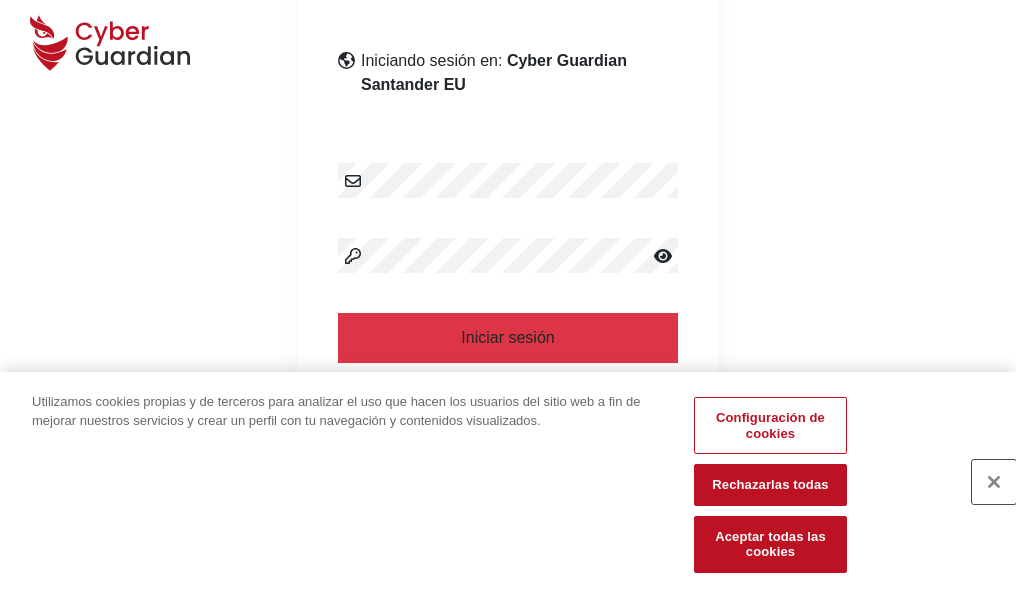click at bounding box center [994, 482] 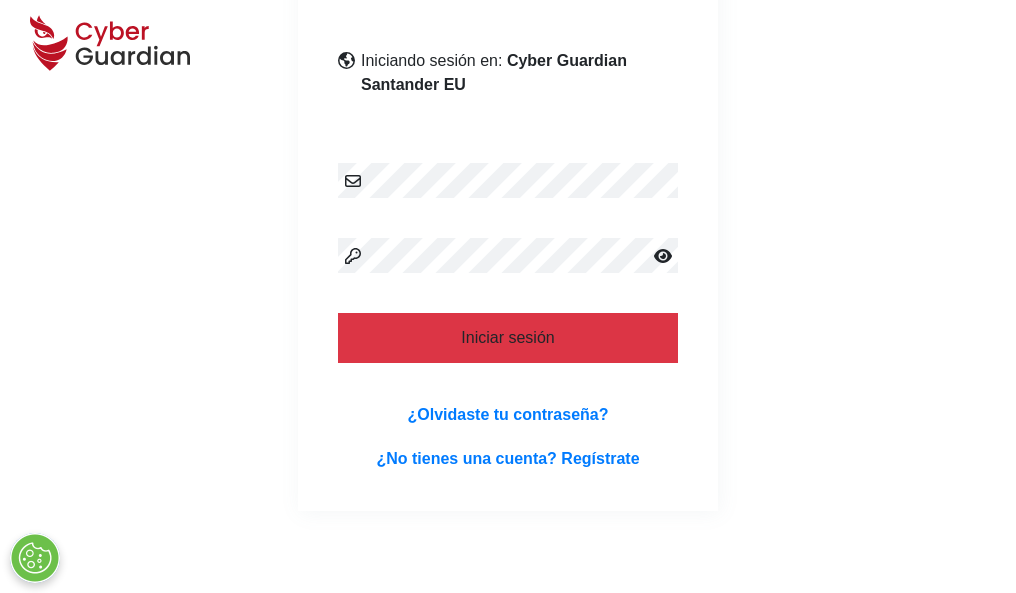 scroll, scrollTop: 389, scrollLeft: 0, axis: vertical 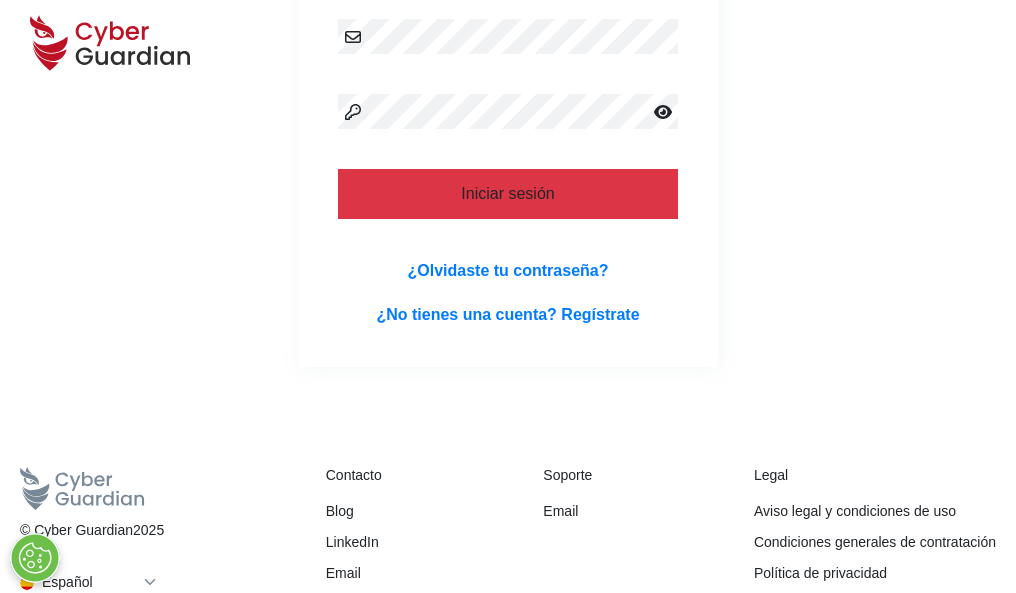 type 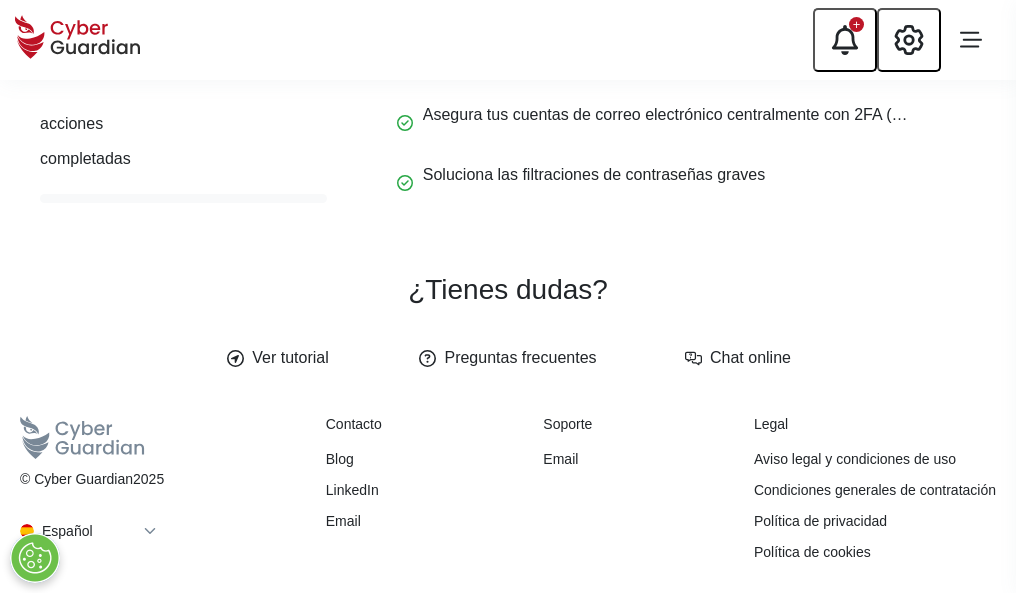 scroll, scrollTop: 0, scrollLeft: 0, axis: both 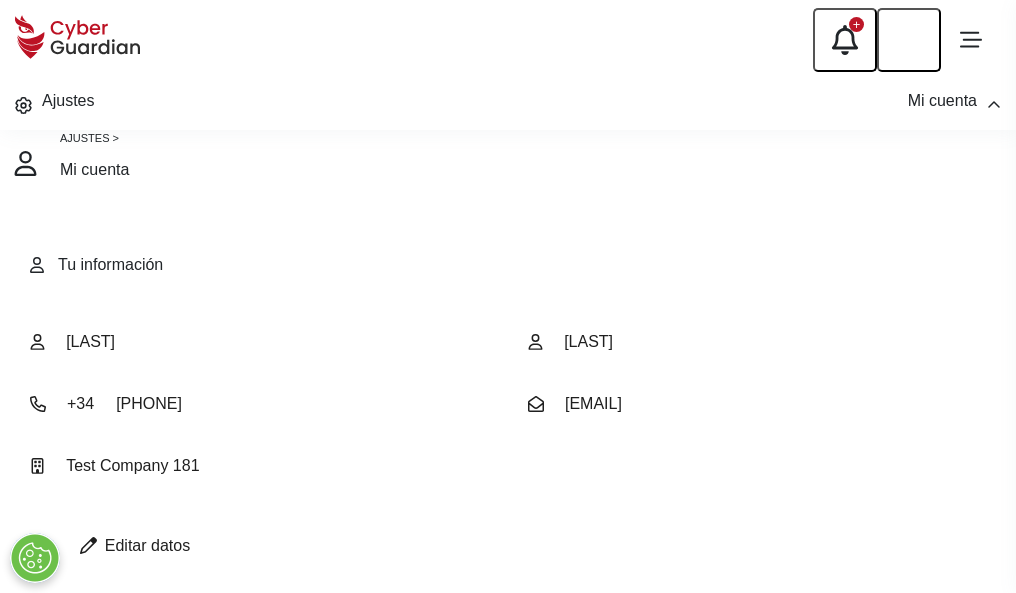 click at bounding box center (88, 545) 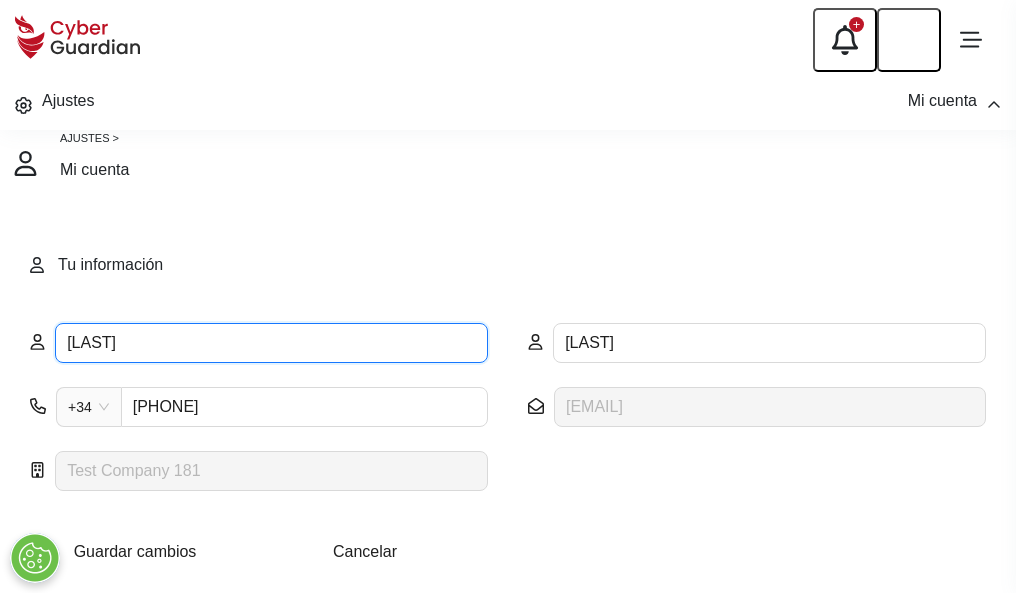 click on "SEGISMUNDO" at bounding box center (271, 343) 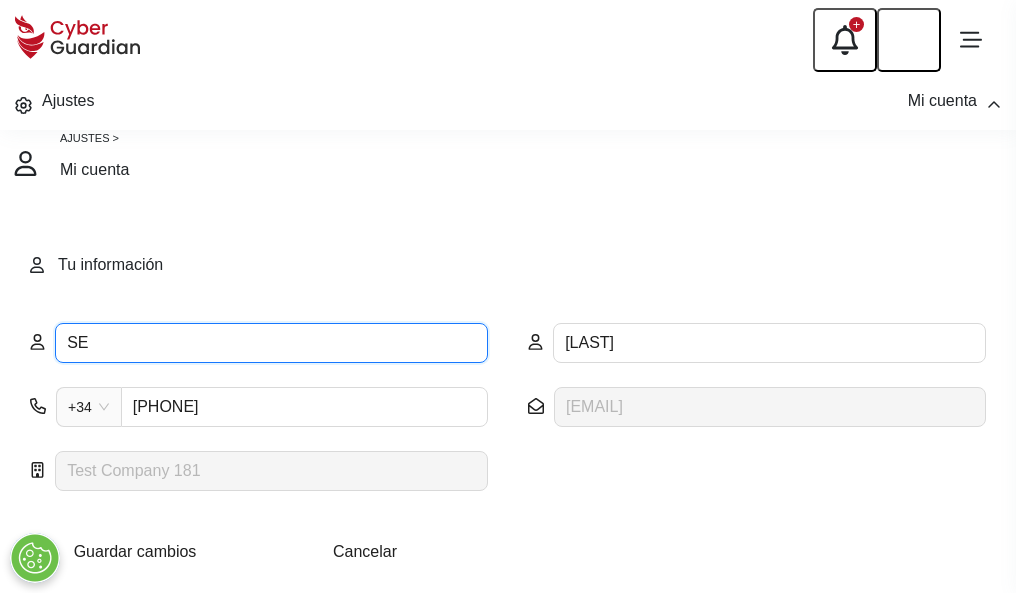 type on "S" 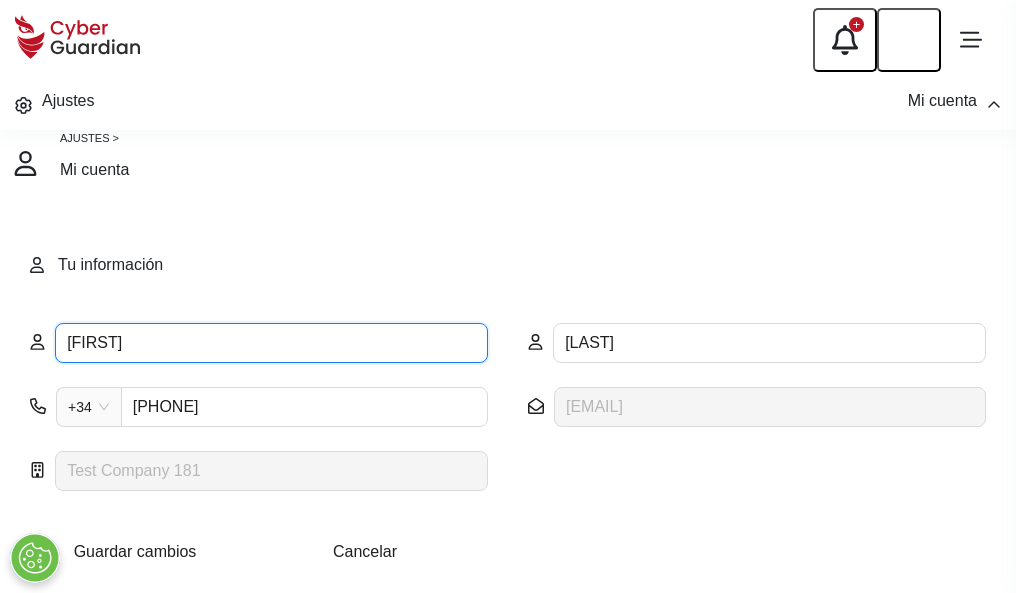 type on "Evita" 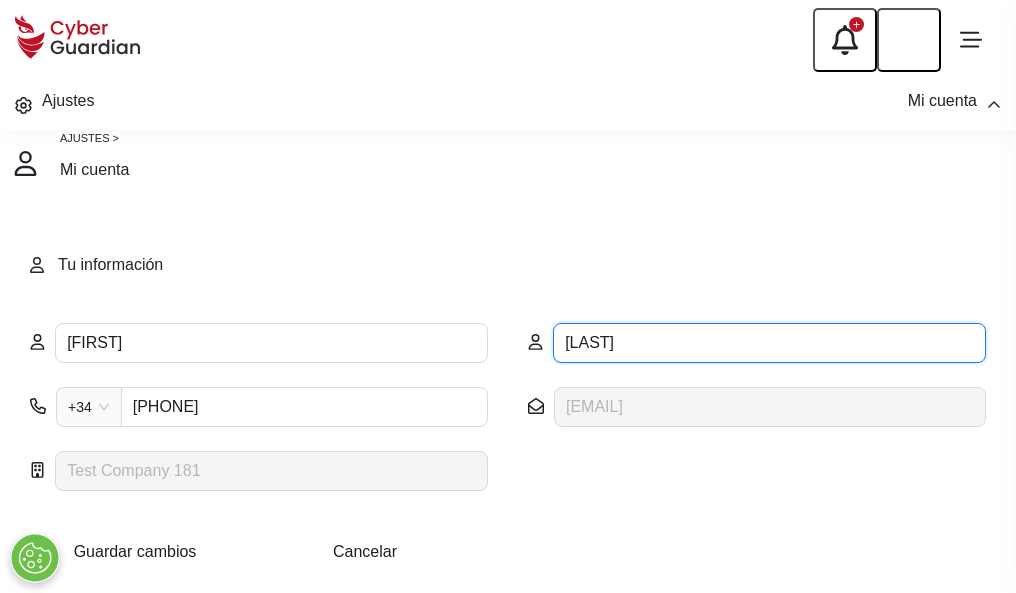 click on "BOADA" at bounding box center [769, 343] 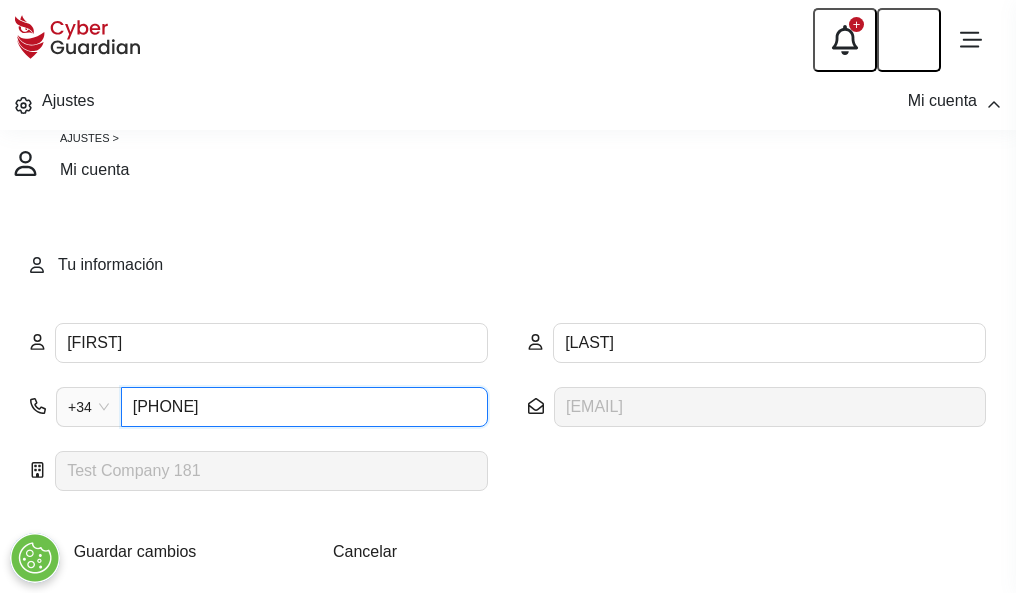click on "986445509" at bounding box center [304, 407] 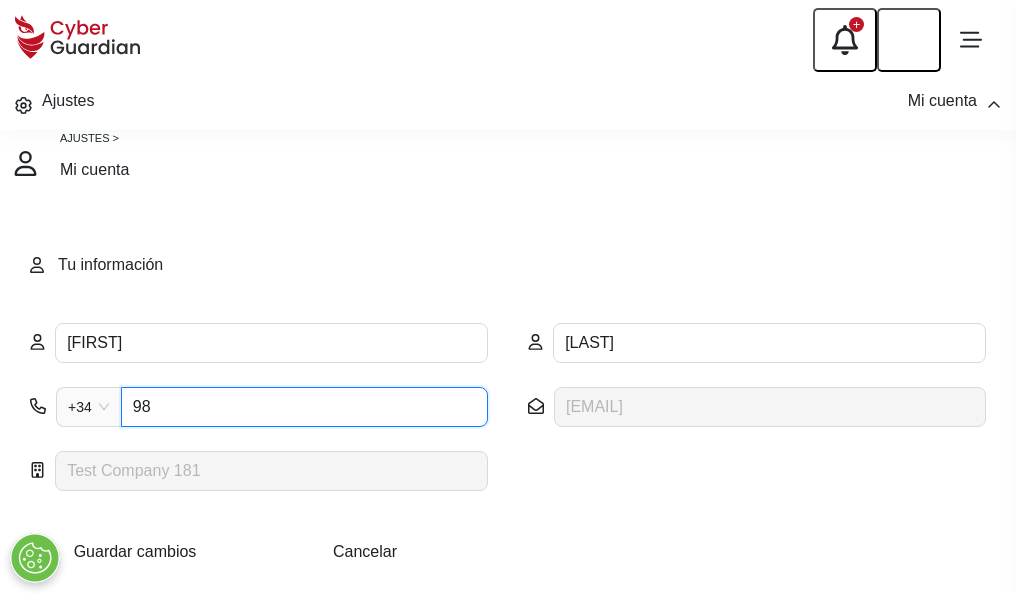 type on "9" 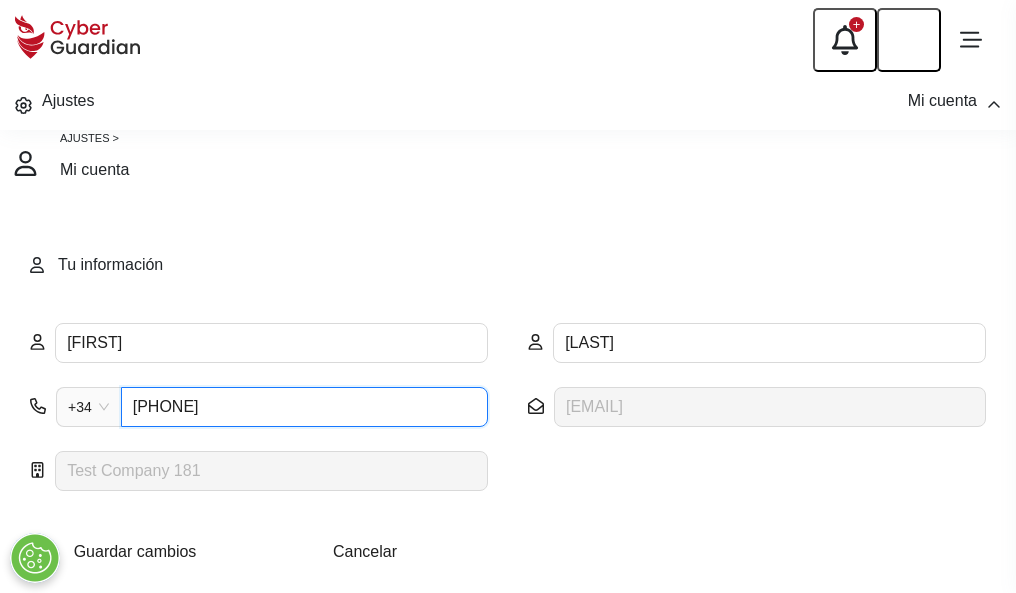 type on "888450225" 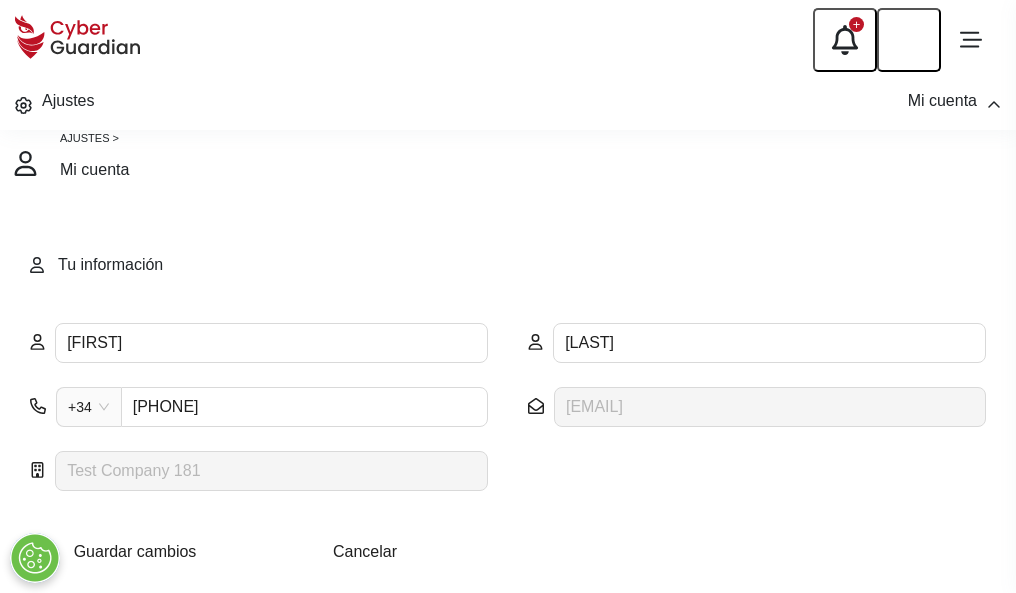 click on "Guardar cambios" at bounding box center [135, 551] 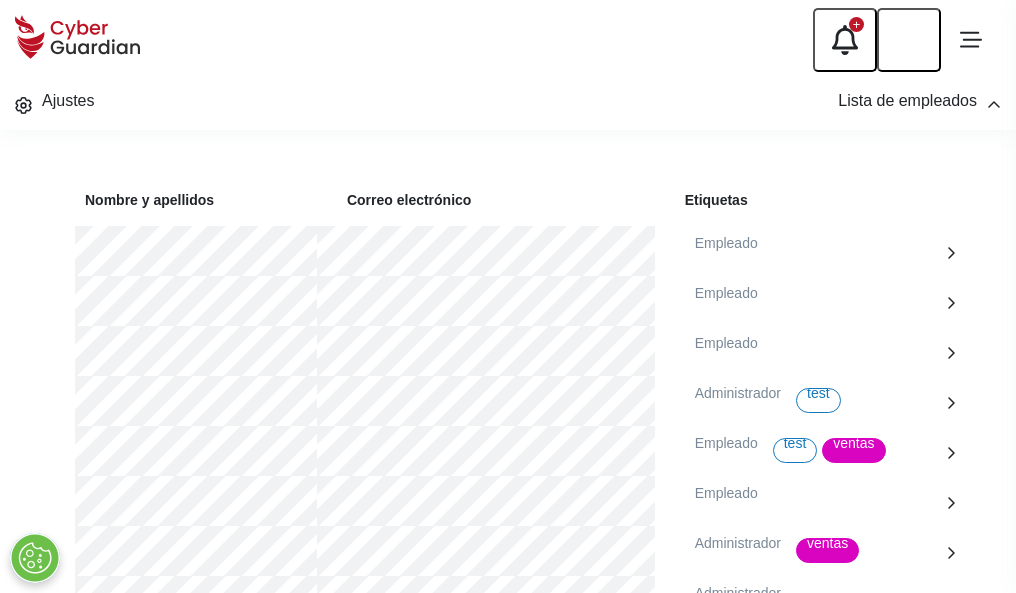 scroll, scrollTop: 906, scrollLeft: 0, axis: vertical 